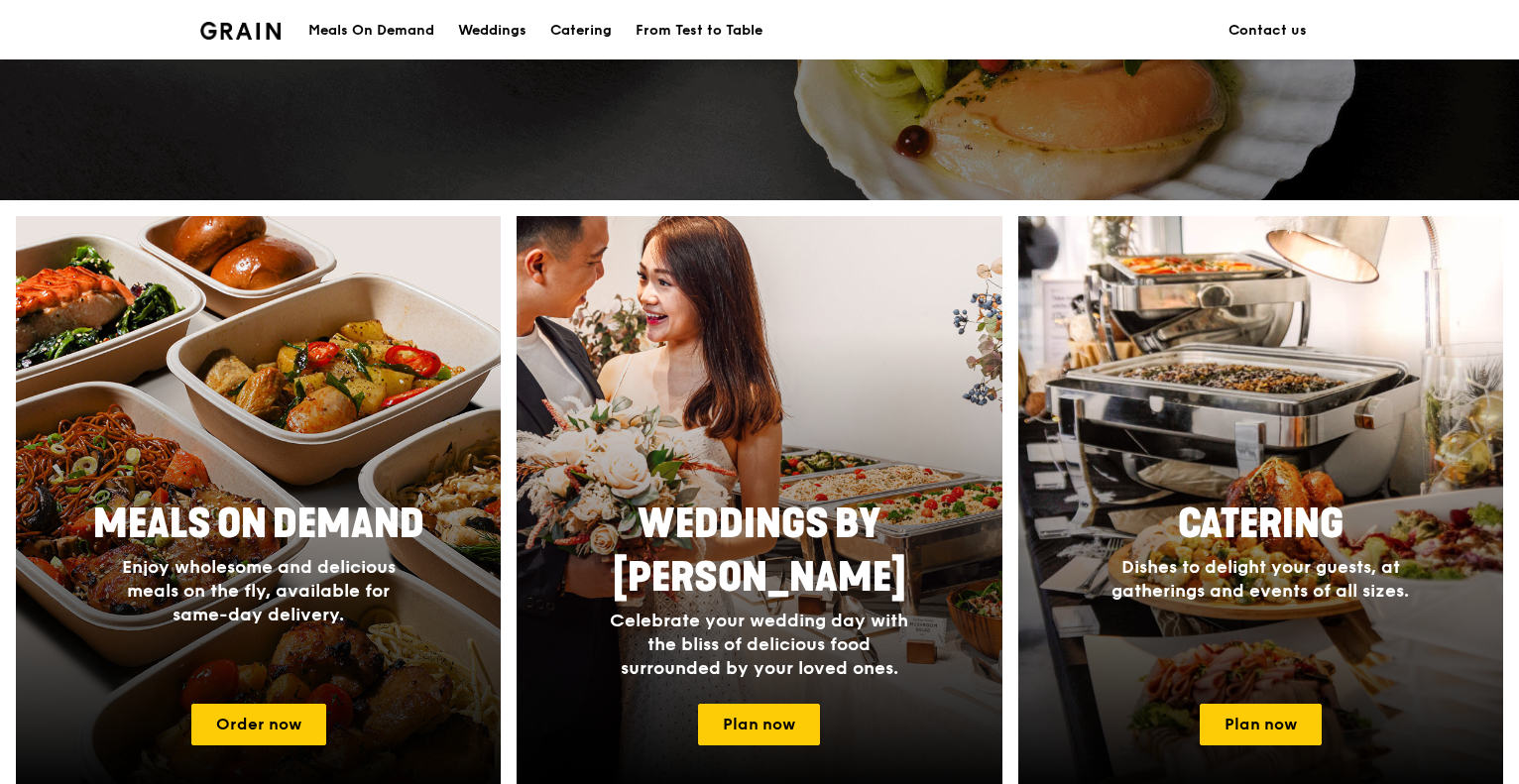 scroll, scrollTop: 0, scrollLeft: 0, axis: both 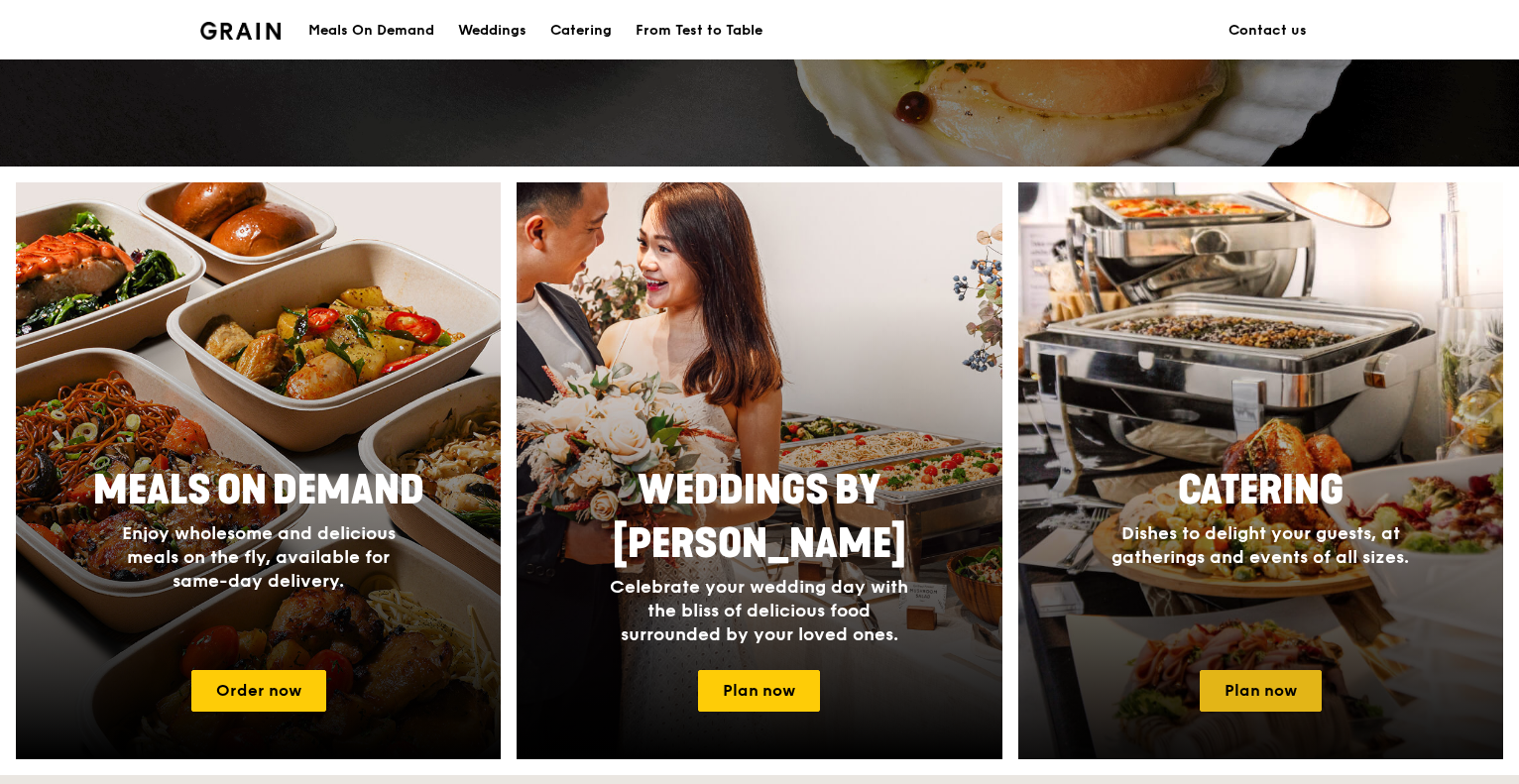 click on "Plan now" at bounding box center (1260, 691) 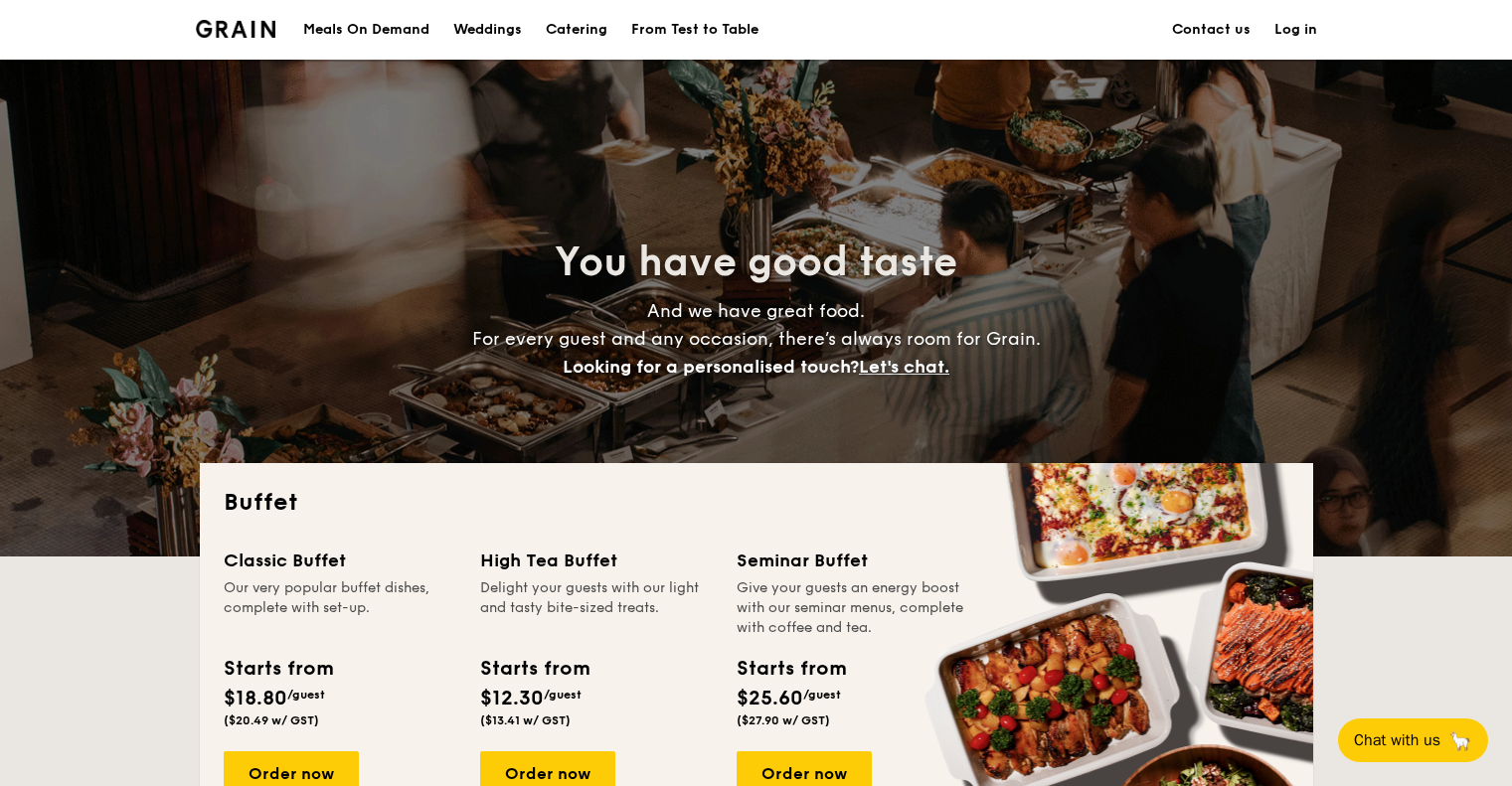 scroll, scrollTop: 298, scrollLeft: 0, axis: vertical 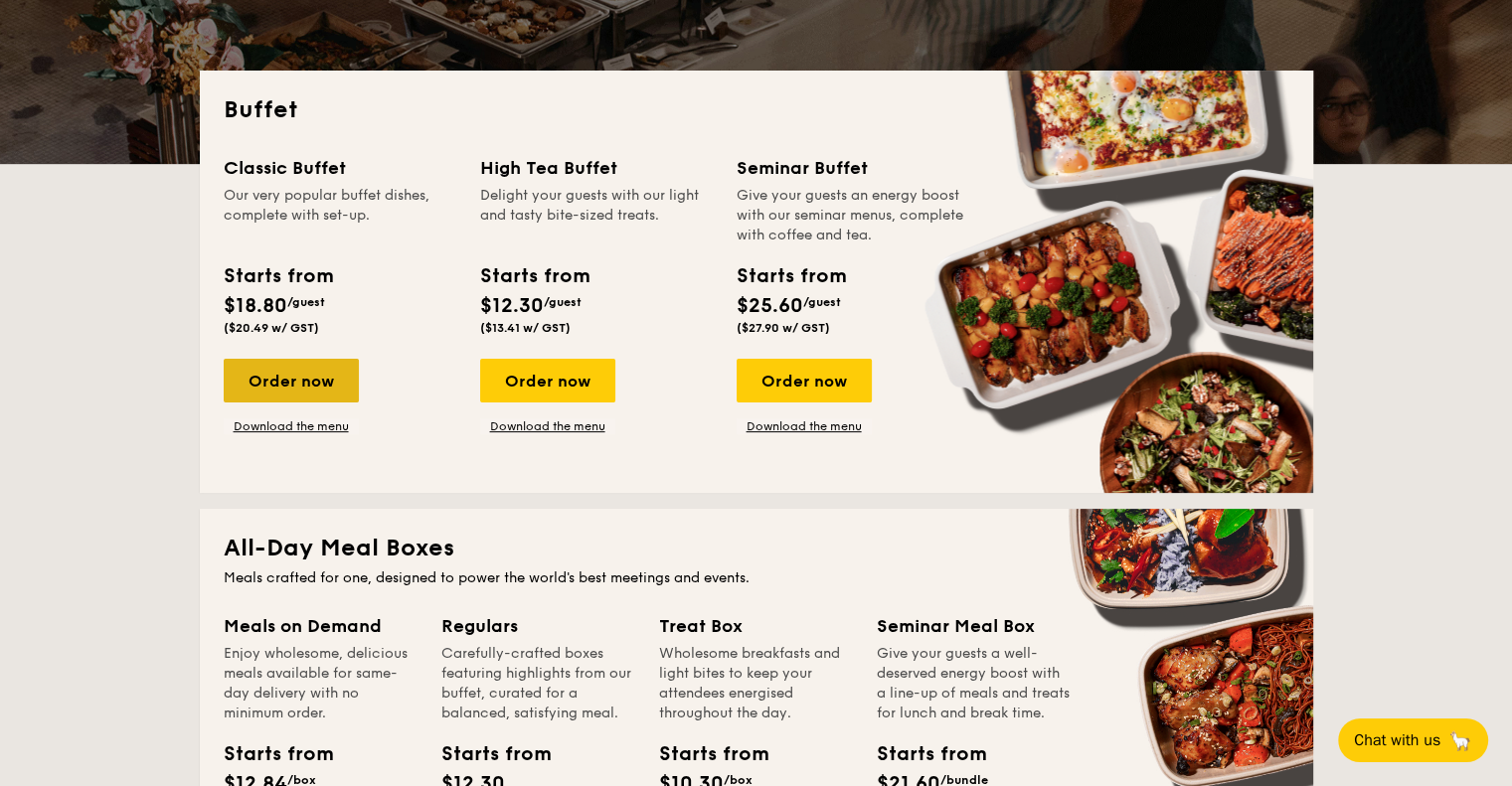 click on "Order now" at bounding box center (291, 381) 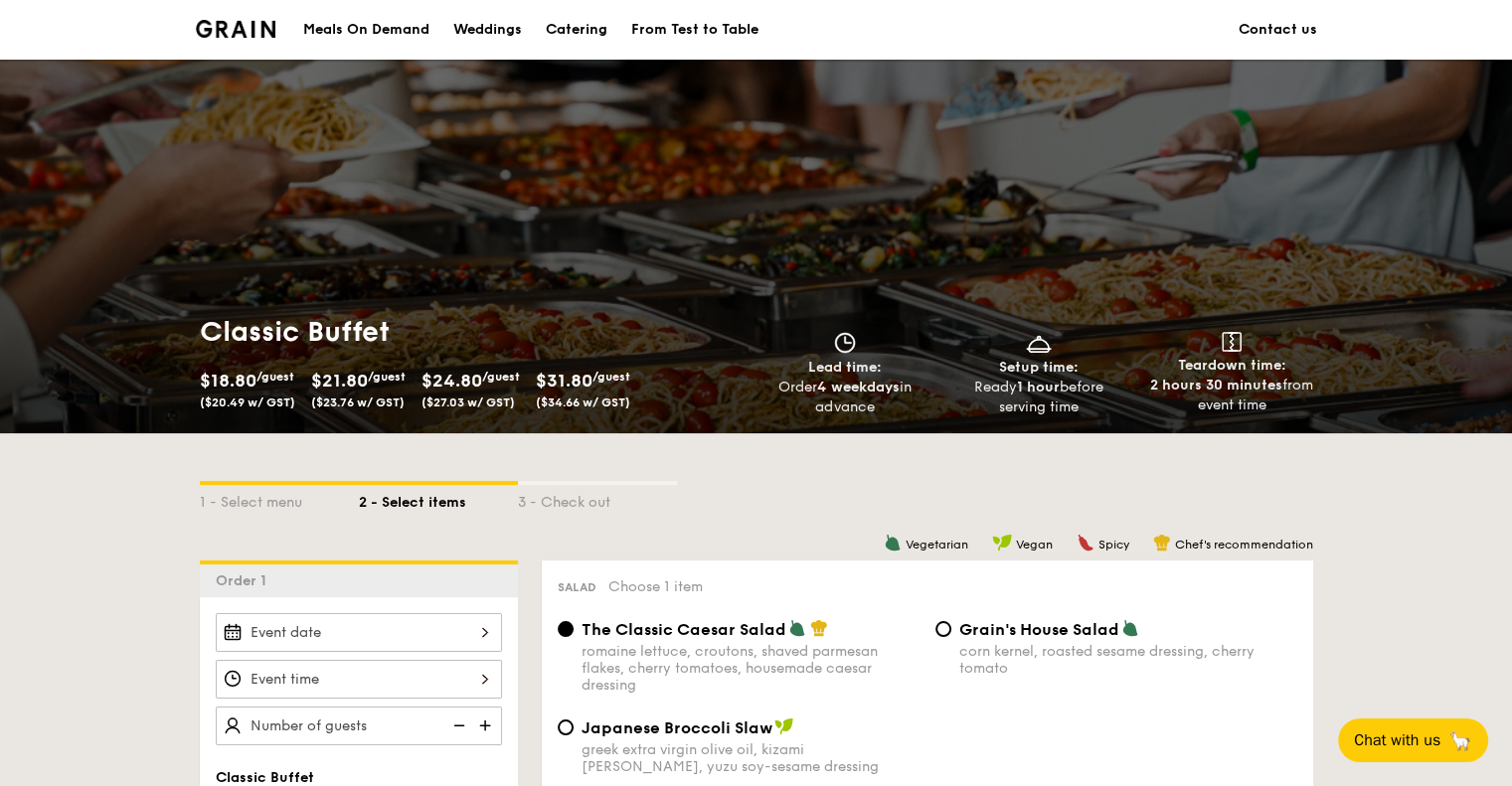 scroll, scrollTop: 360, scrollLeft: 0, axis: vertical 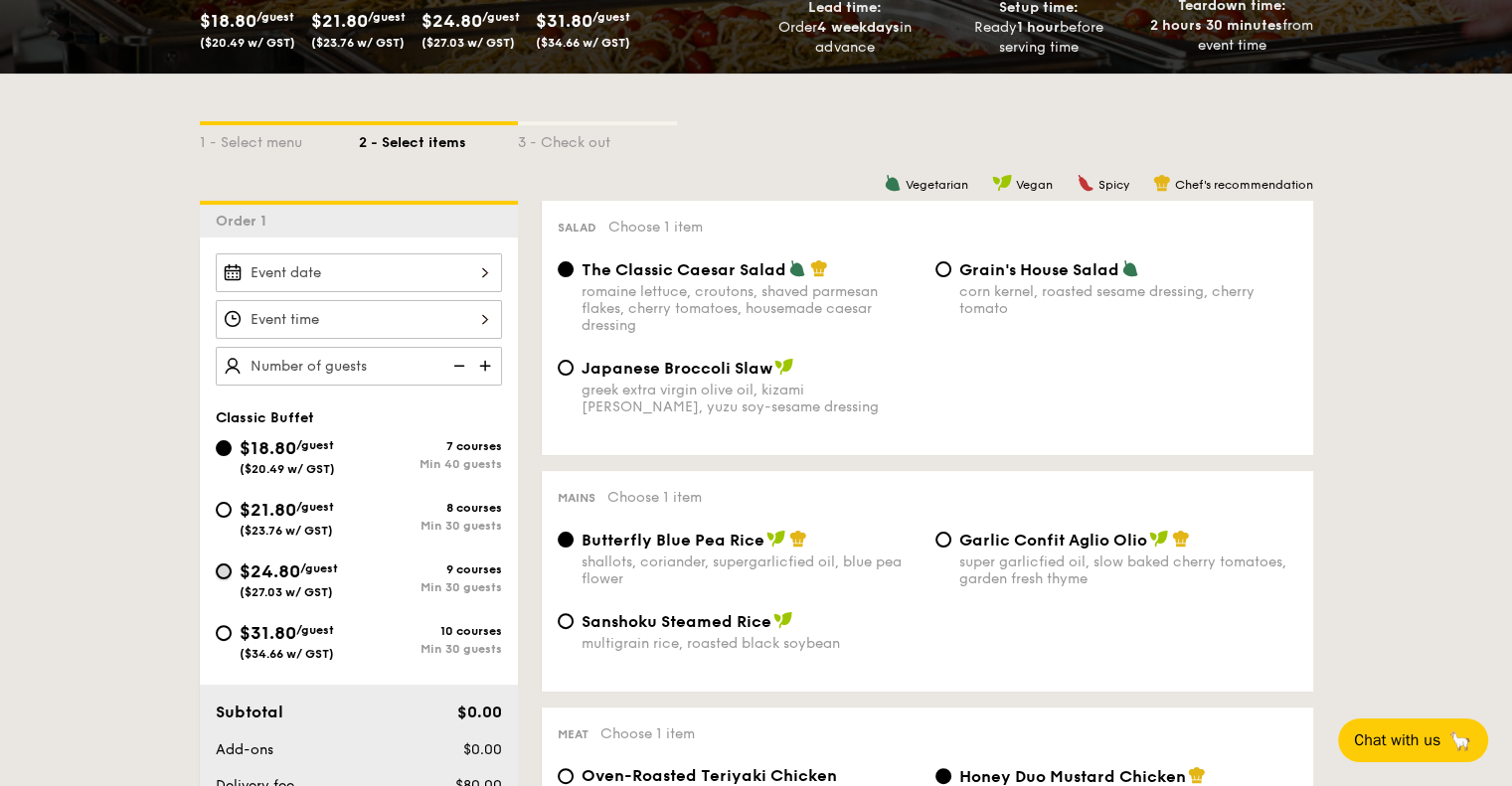 click on "$24.80
/guest
($27.03 w/ GST)
9 courses
Min 30 guests" at bounding box center [224, 571] 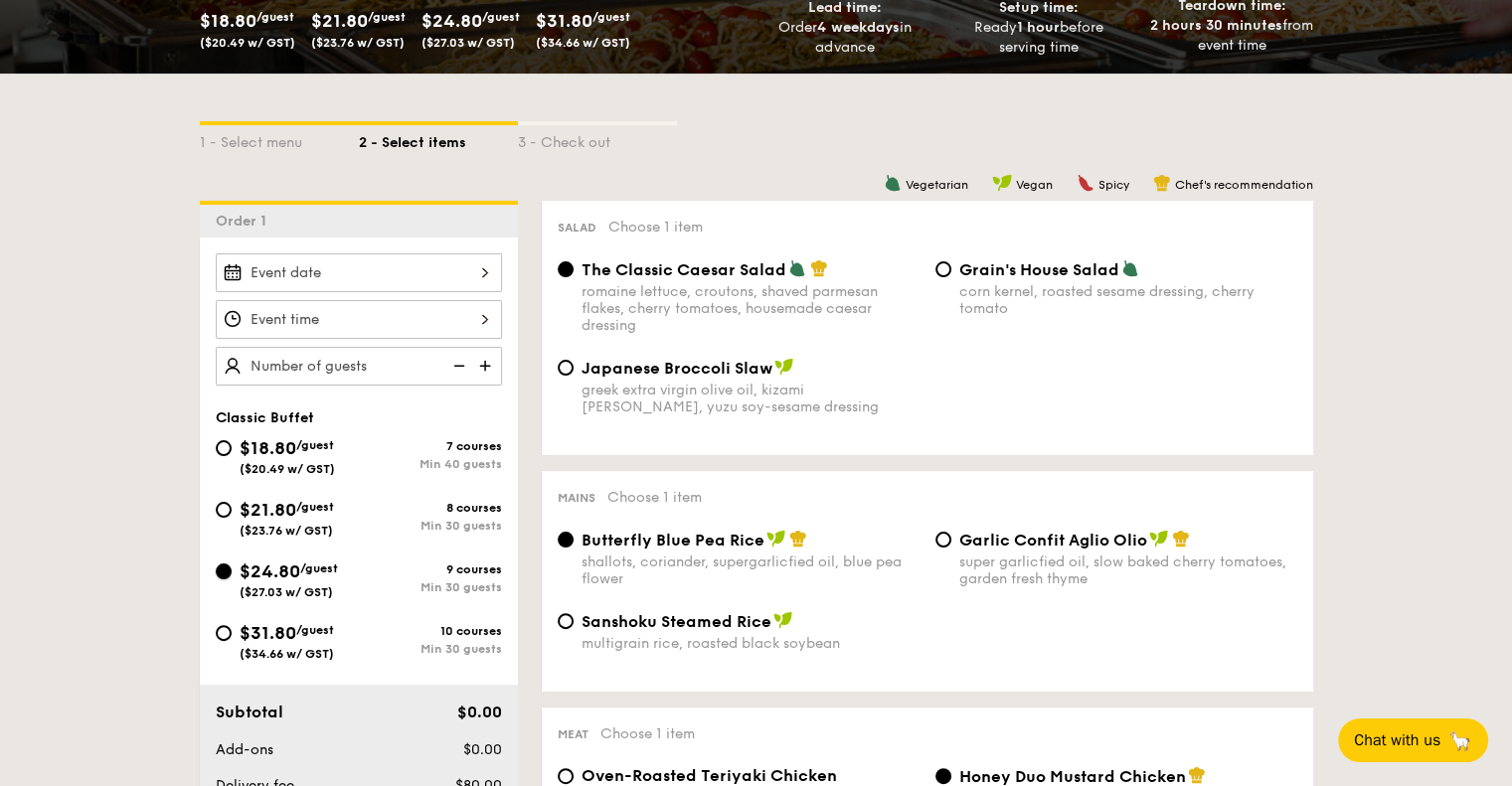 radio on "true" 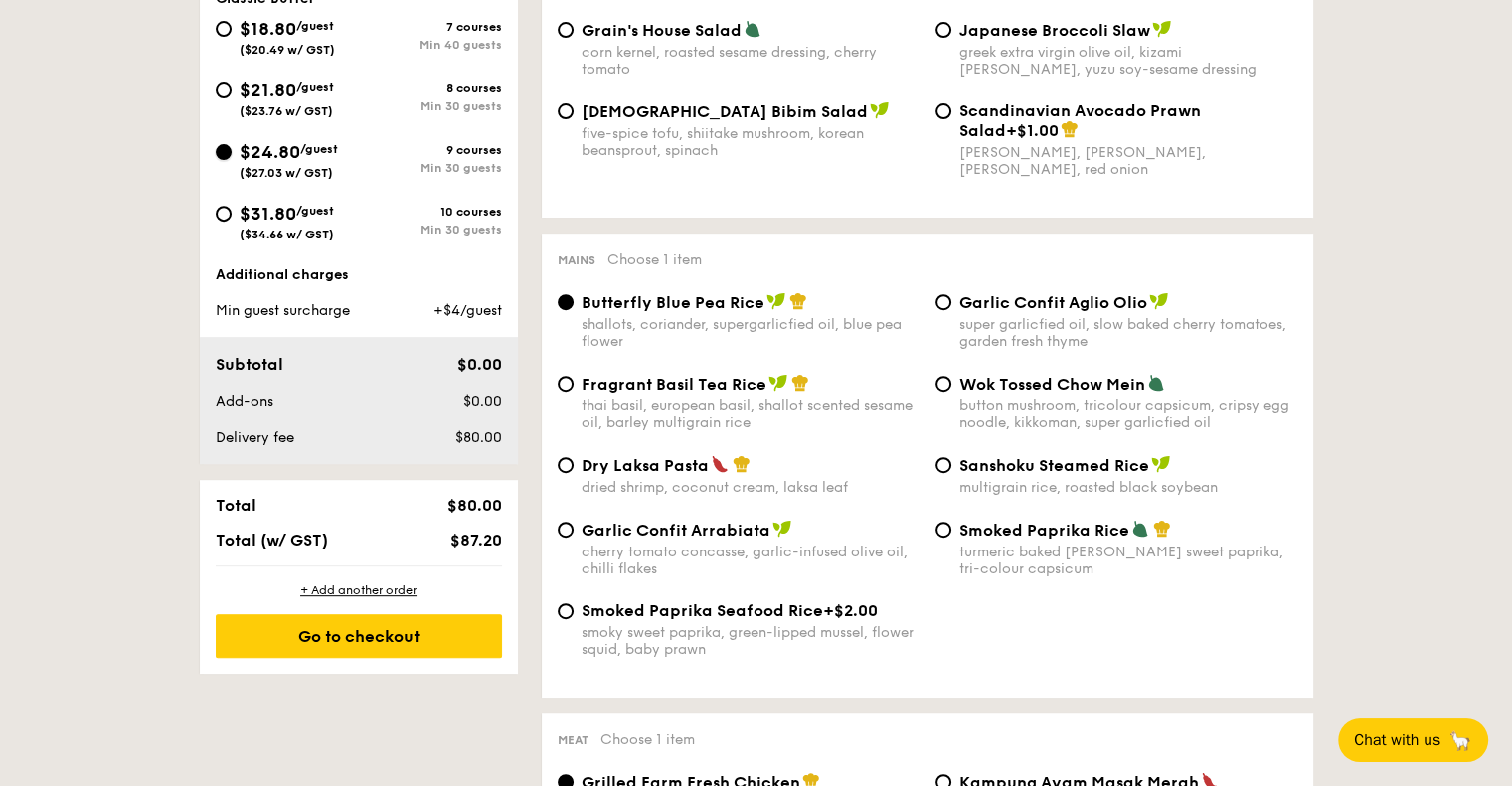 scroll, scrollTop: 692, scrollLeft: 0, axis: vertical 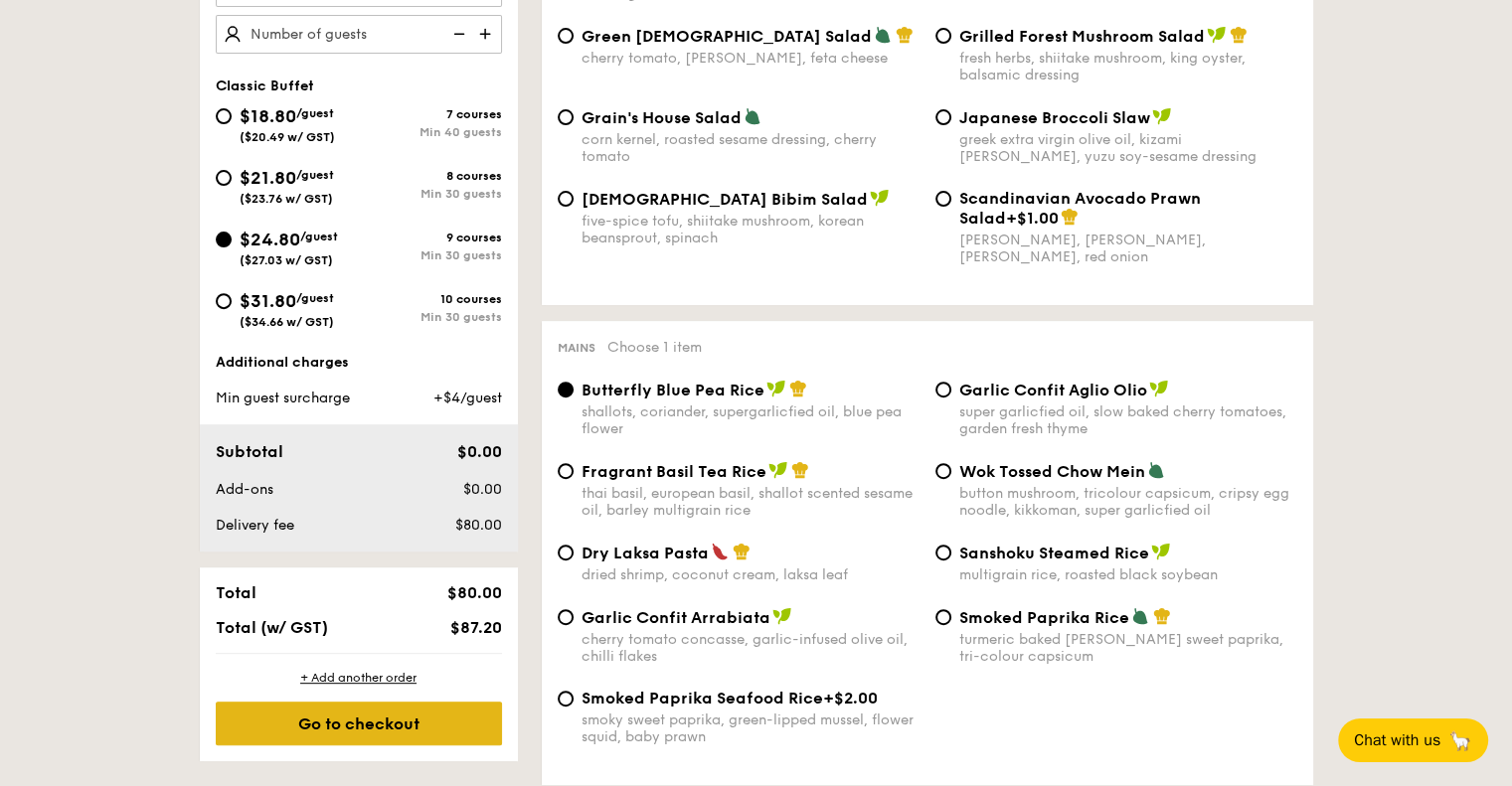 click on "Go to checkout" at bounding box center [359, 723] 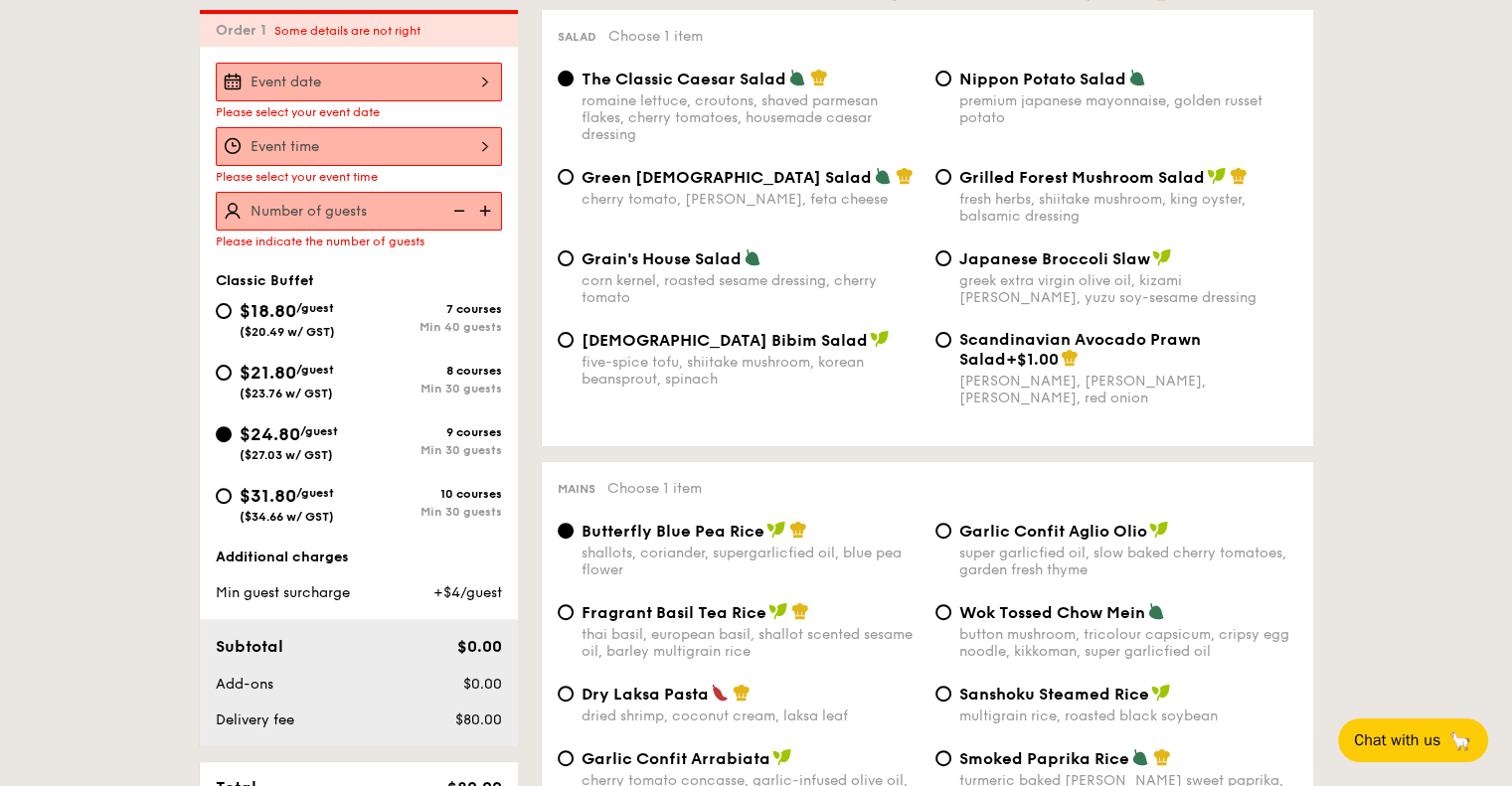 scroll, scrollTop: 531, scrollLeft: 0, axis: vertical 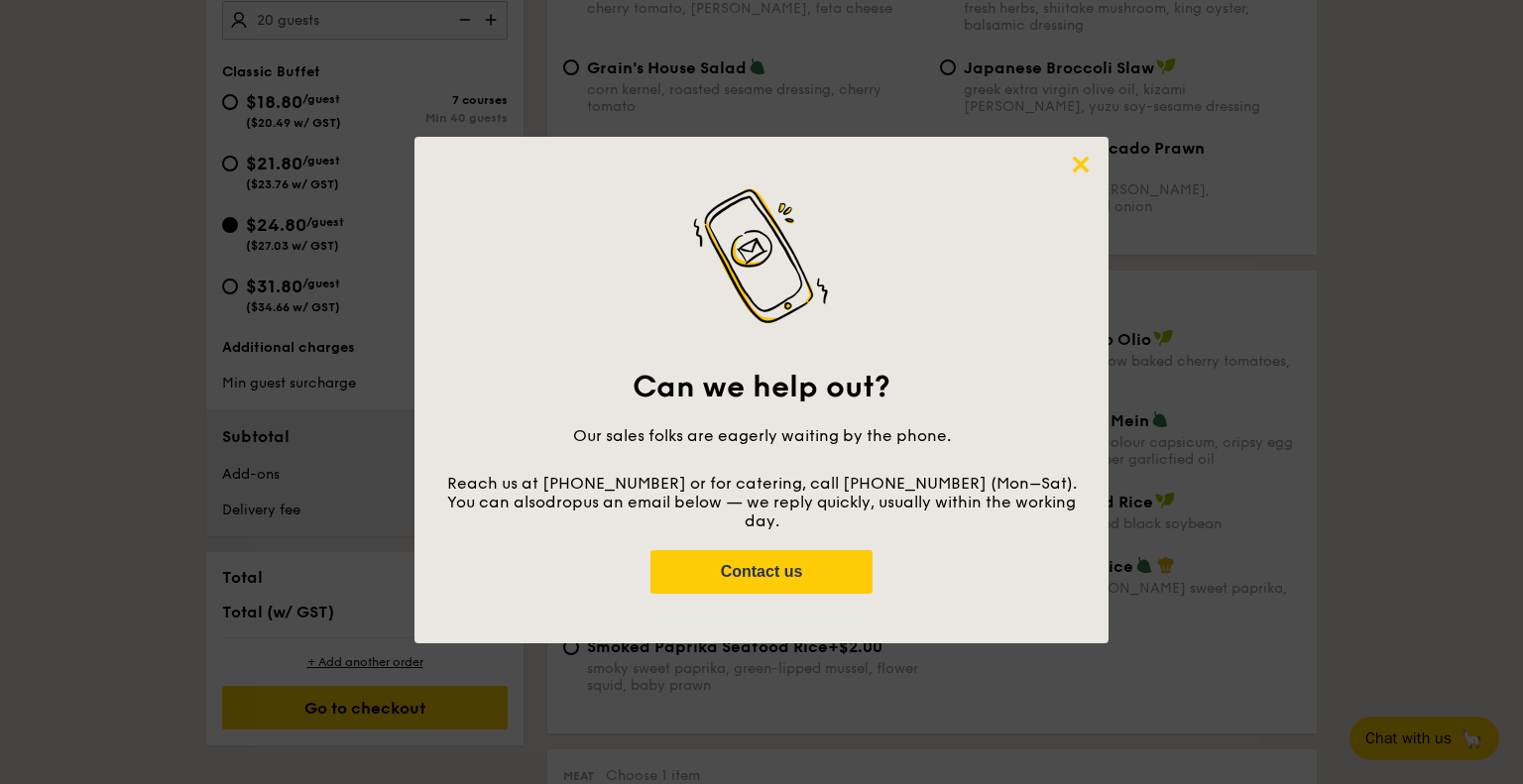 click 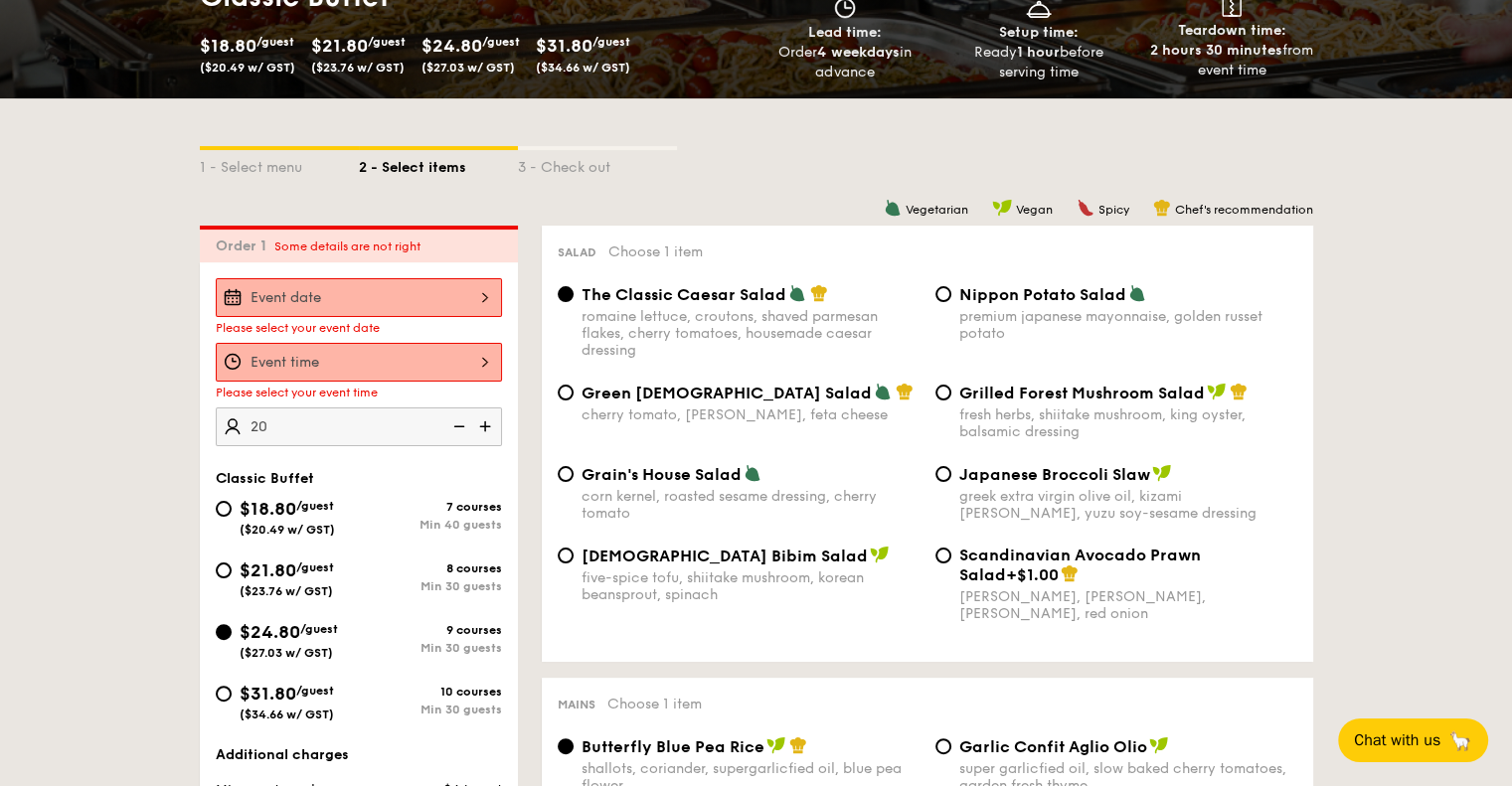 scroll, scrollTop: 336, scrollLeft: 0, axis: vertical 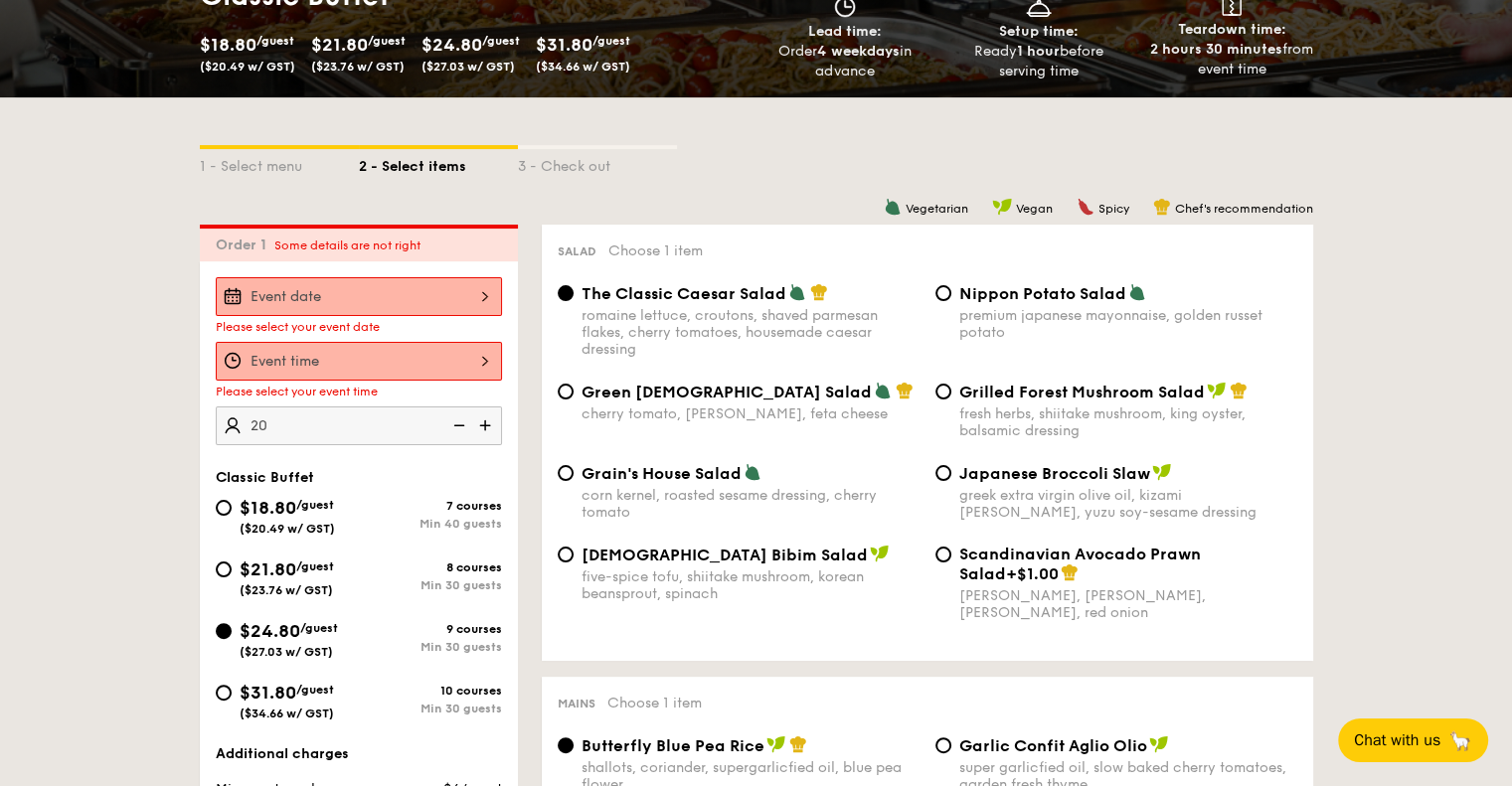 type on "20 guests" 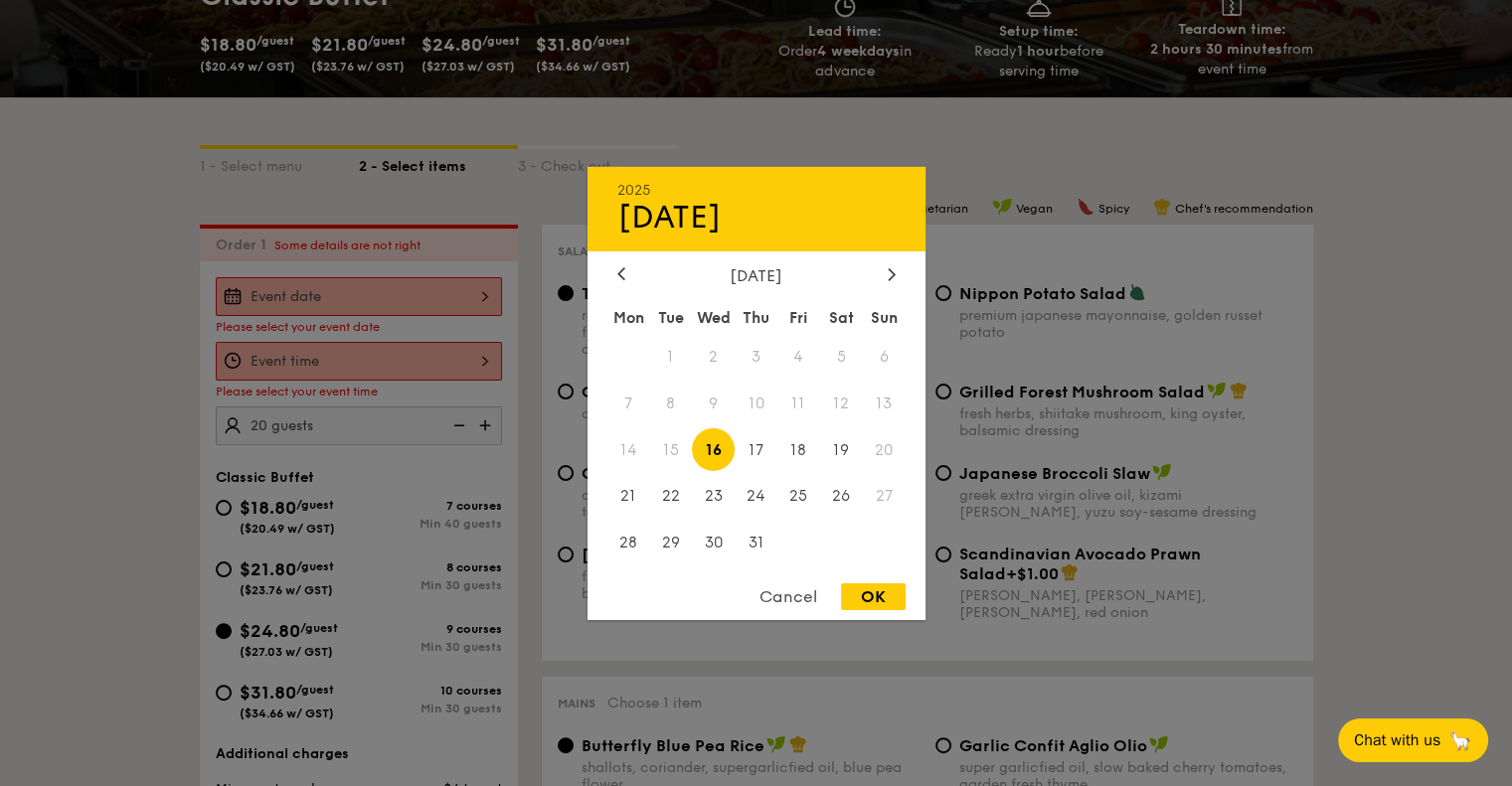 click on "2025   [DATE] [DATE] Tue Wed Thu Fri Sat Sun   1 2 3 4 5 6 7 8 9 10 11 12 13 14 15 16 17 18 19 20 21 22 23 24 25 26 27 28 29 30 31     Cancel   OK" at bounding box center [359, 296] 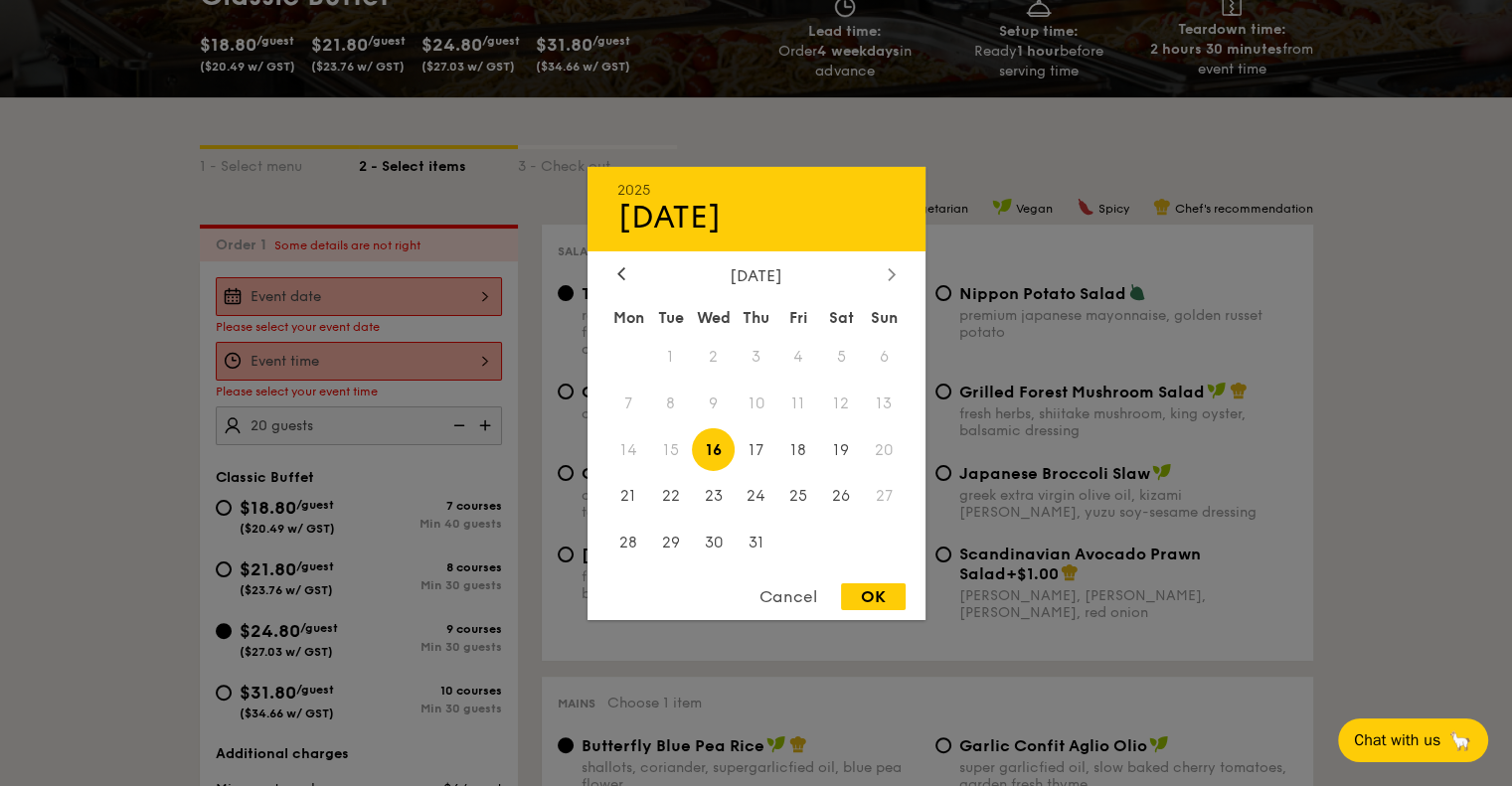 click at bounding box center [892, 274] 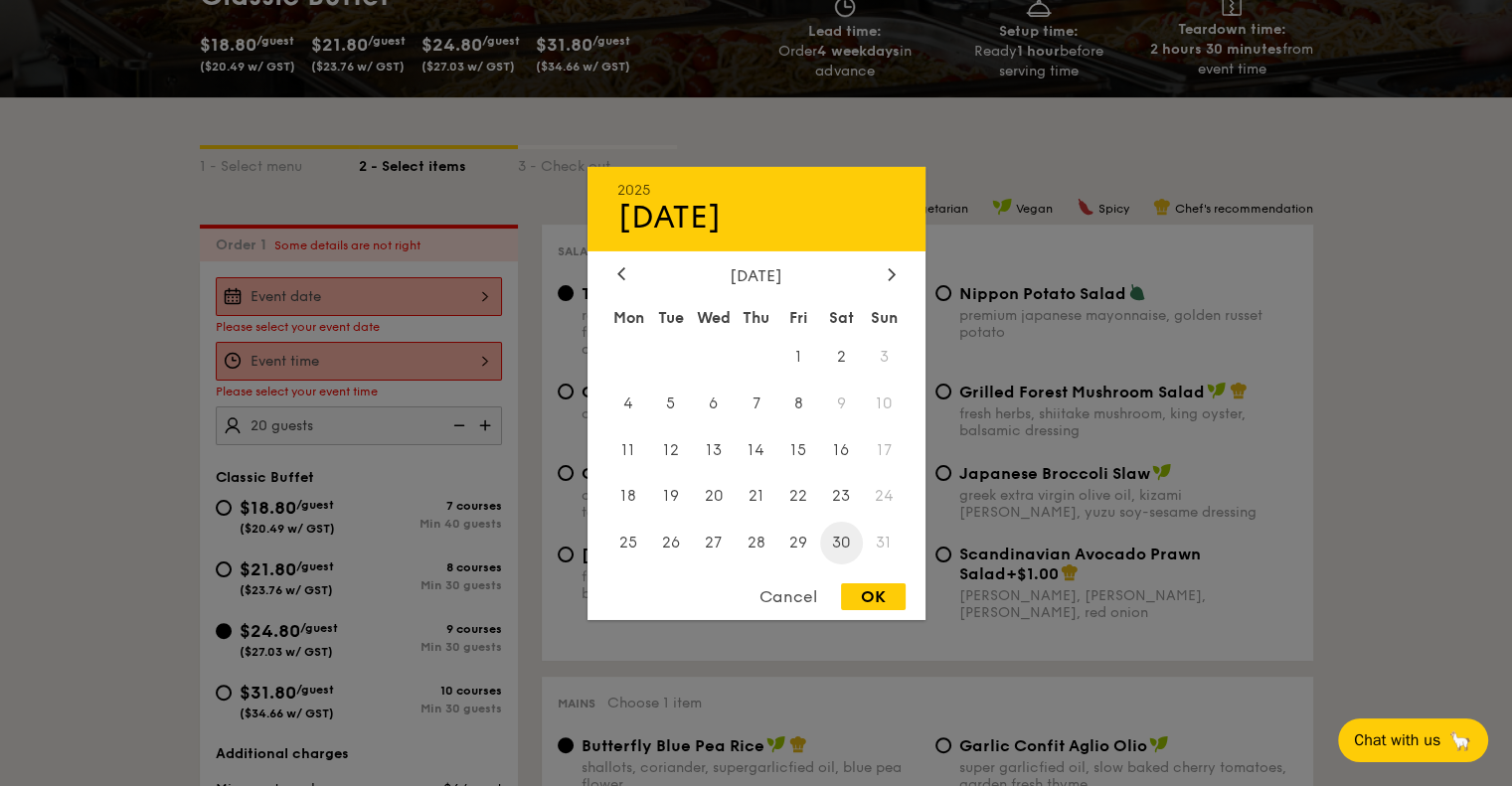 click on "30" at bounding box center (841, 543) 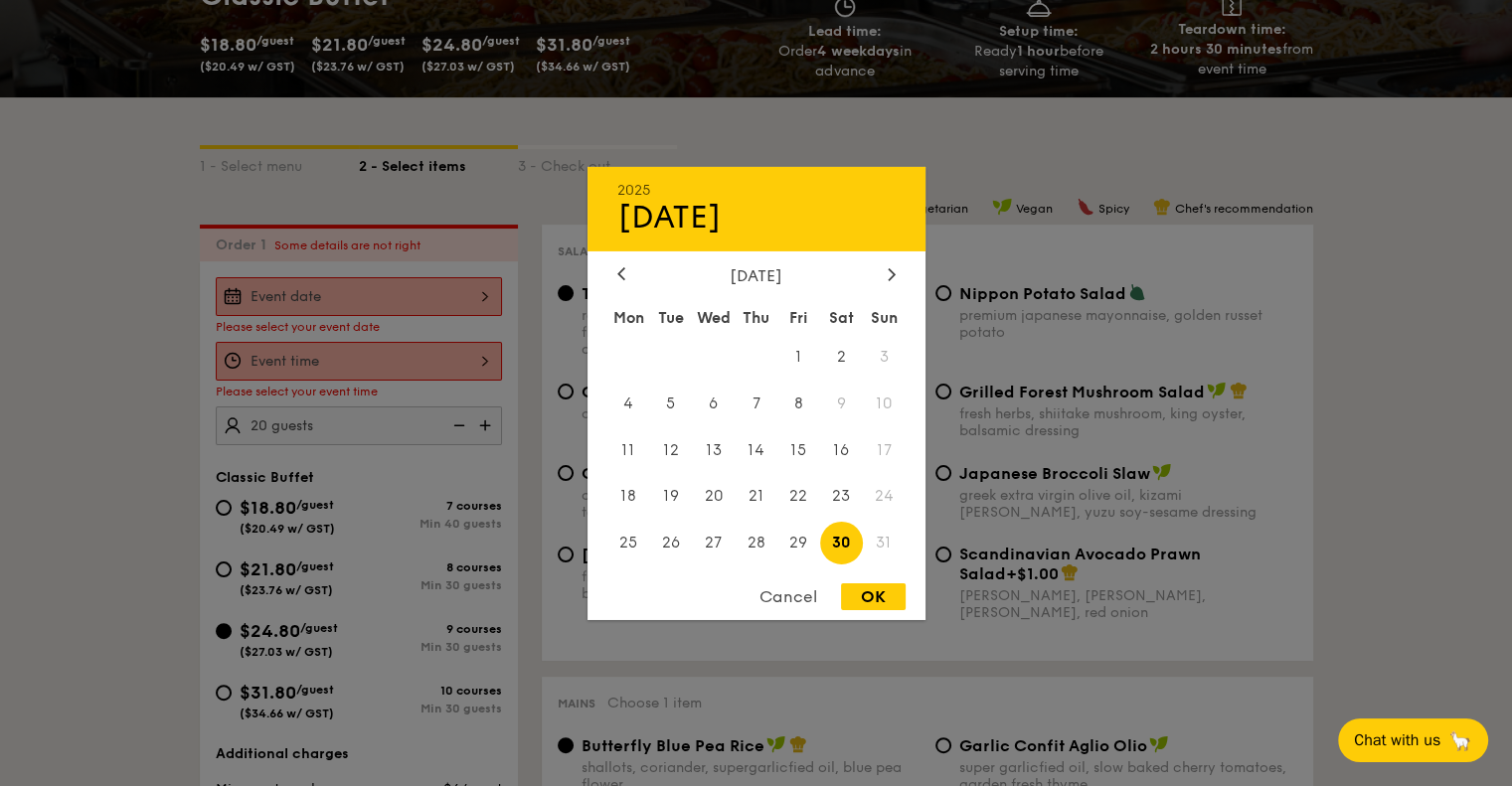 click on "OK" at bounding box center [873, 596] 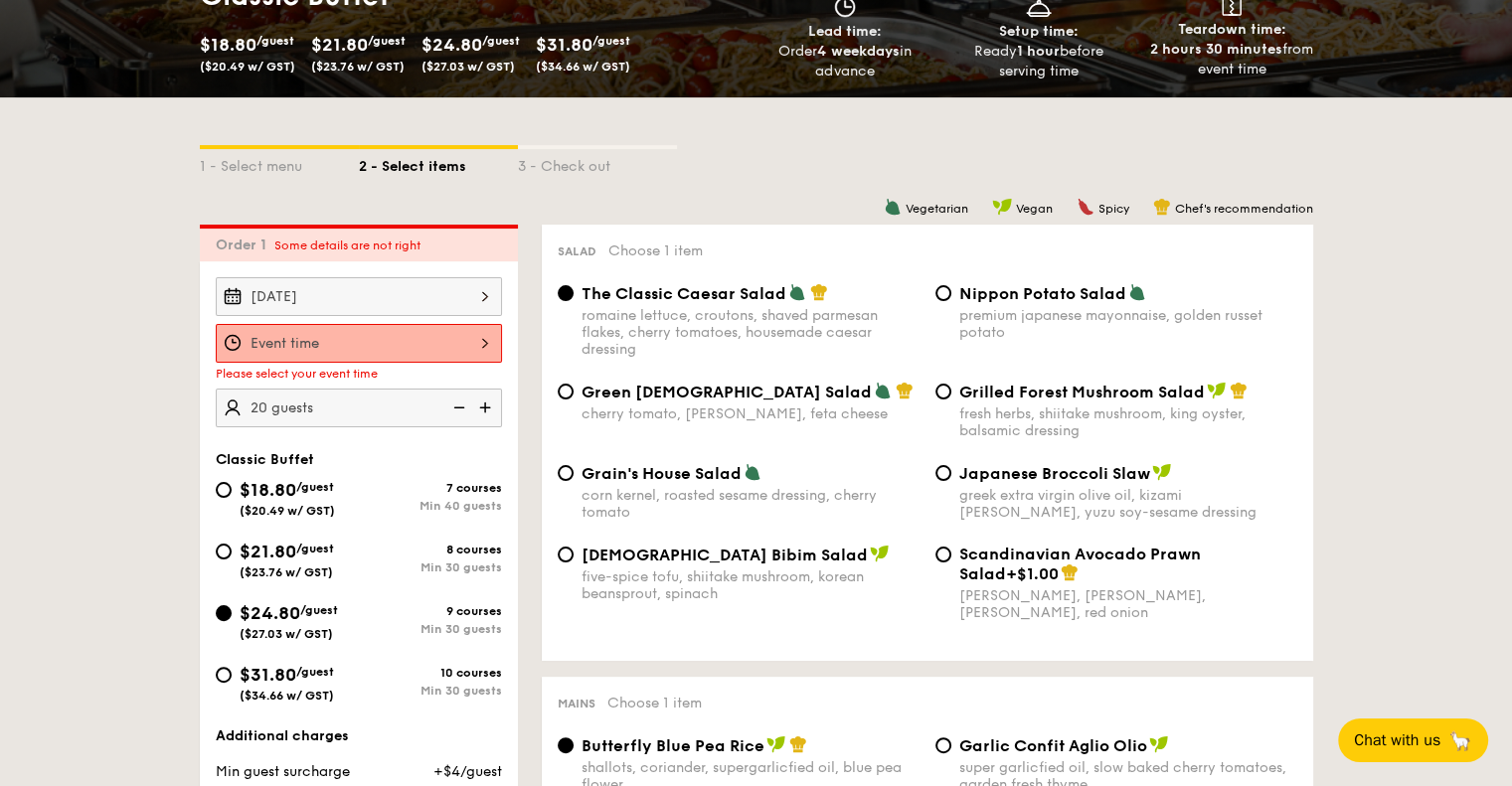 click at bounding box center [359, 343] 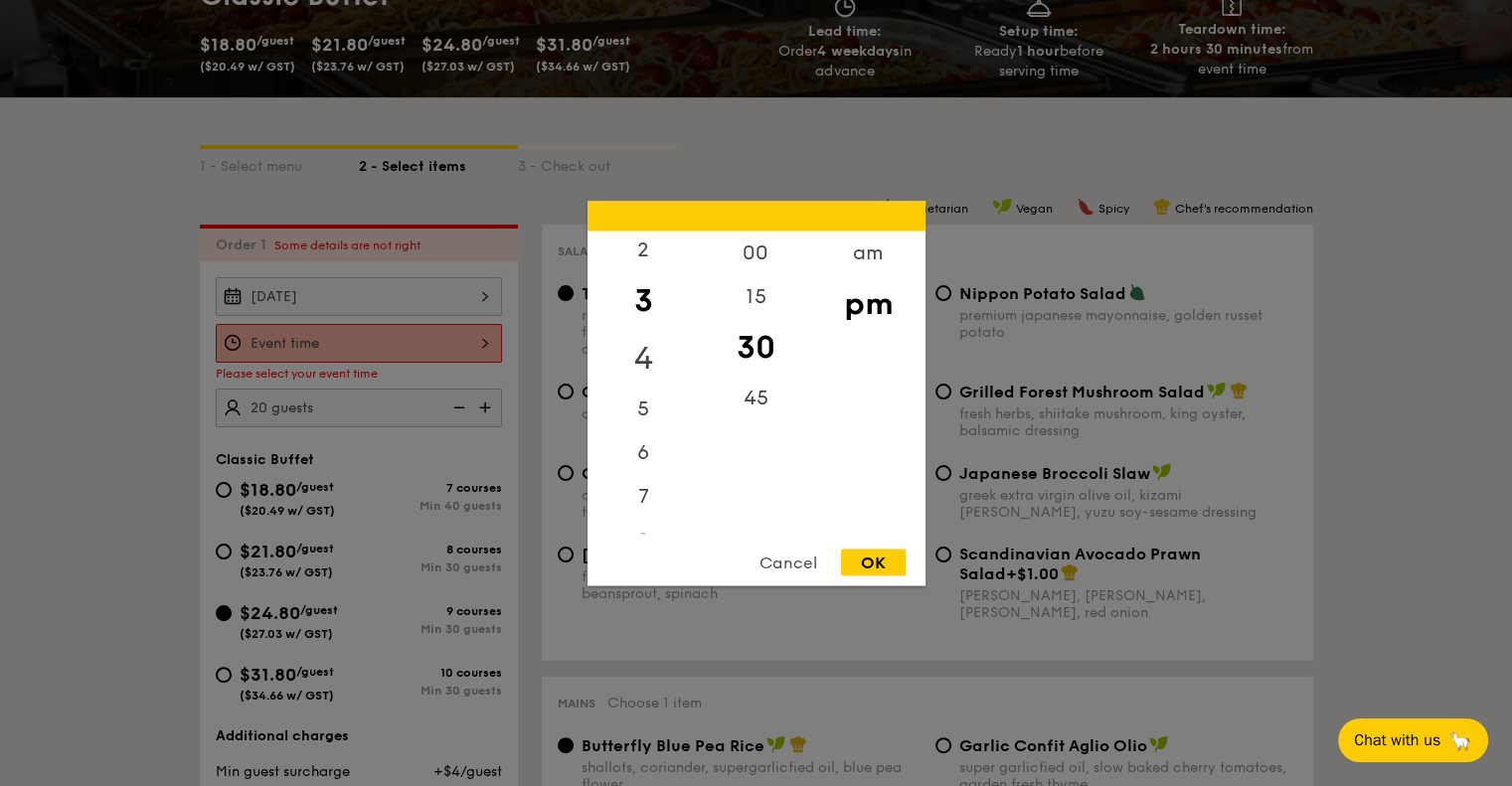 scroll, scrollTop: 106, scrollLeft: 0, axis: vertical 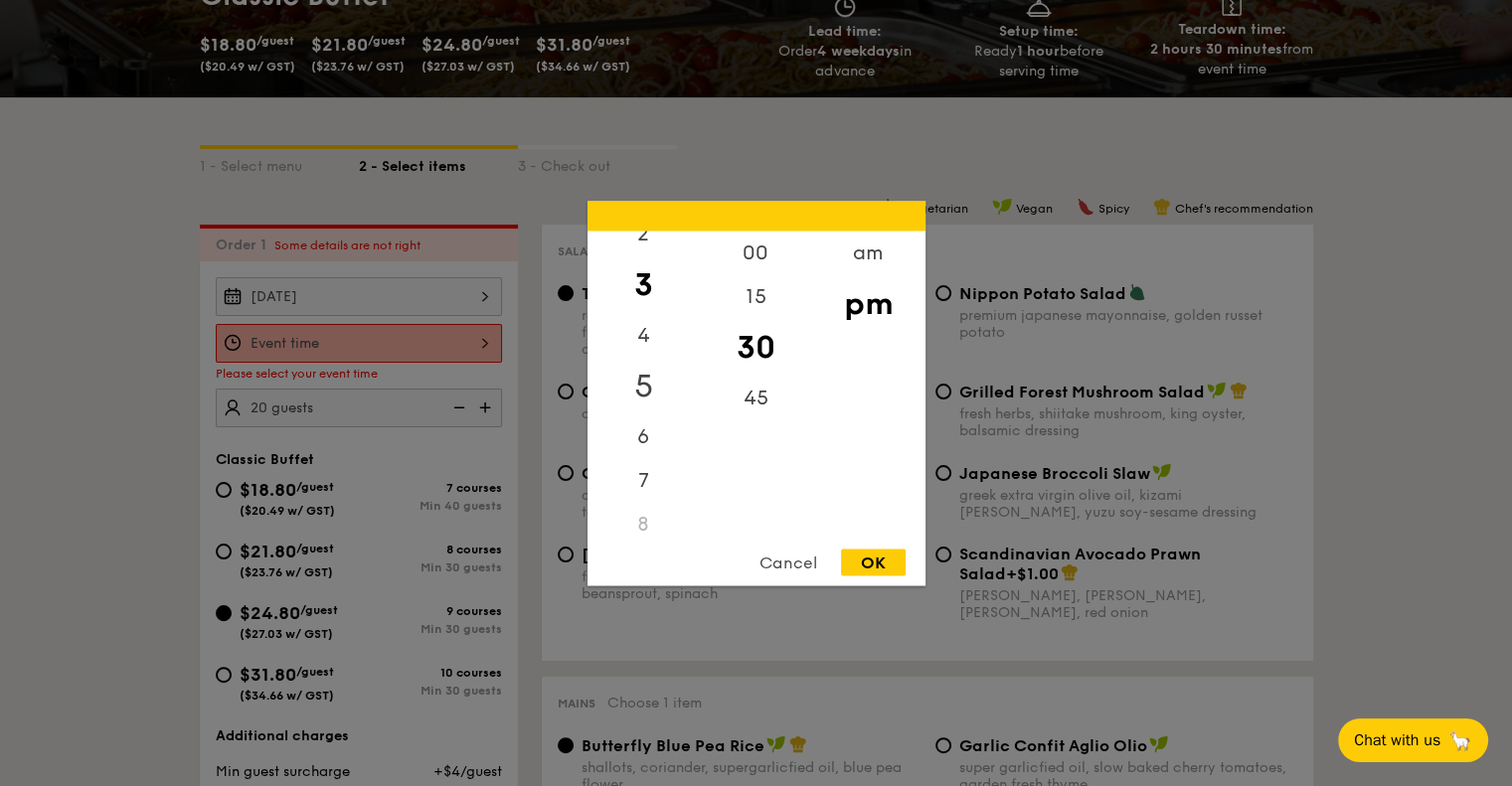 click on "5" at bounding box center (643, 386) 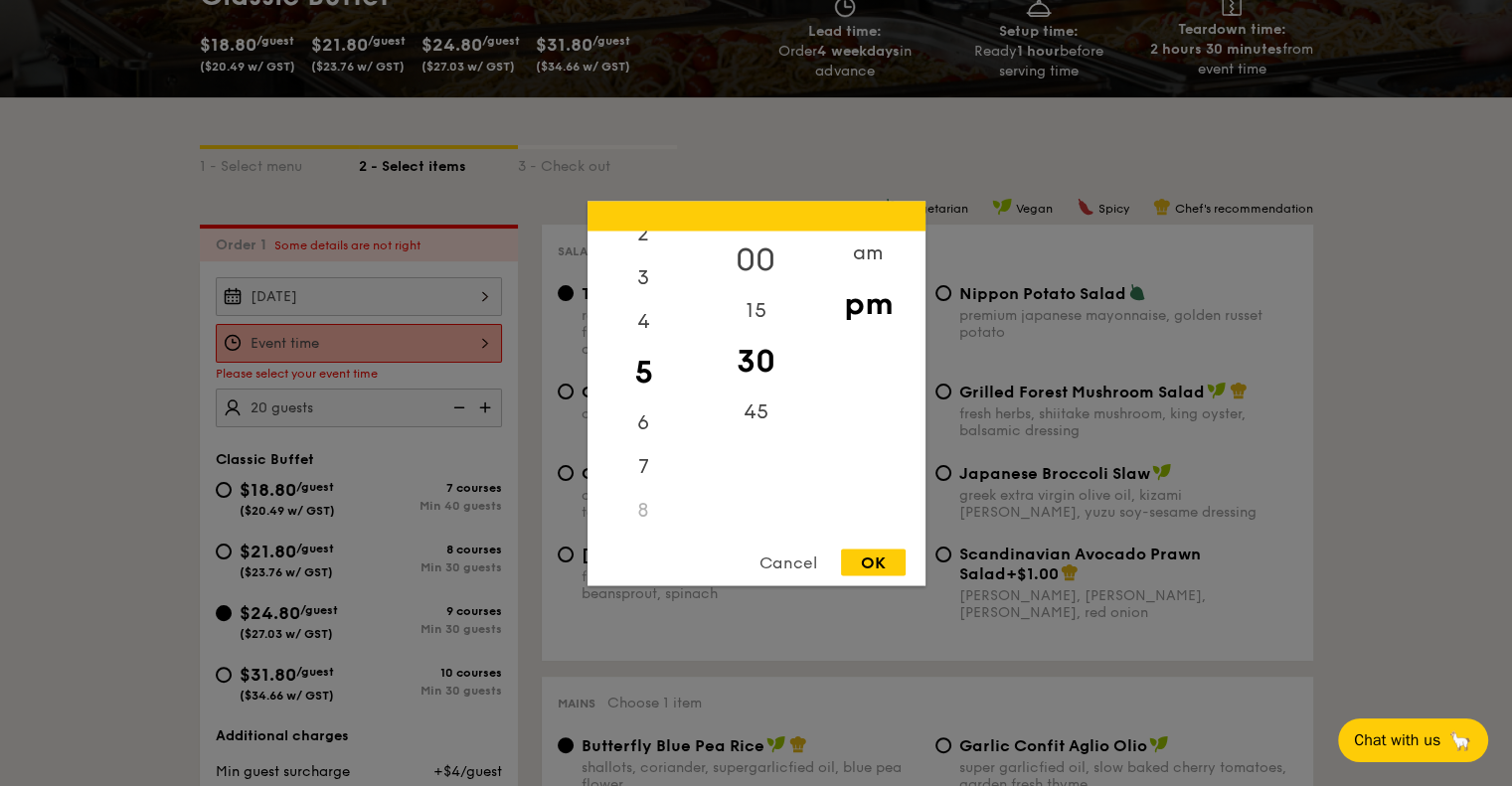 click on "00" at bounding box center [756, 259] 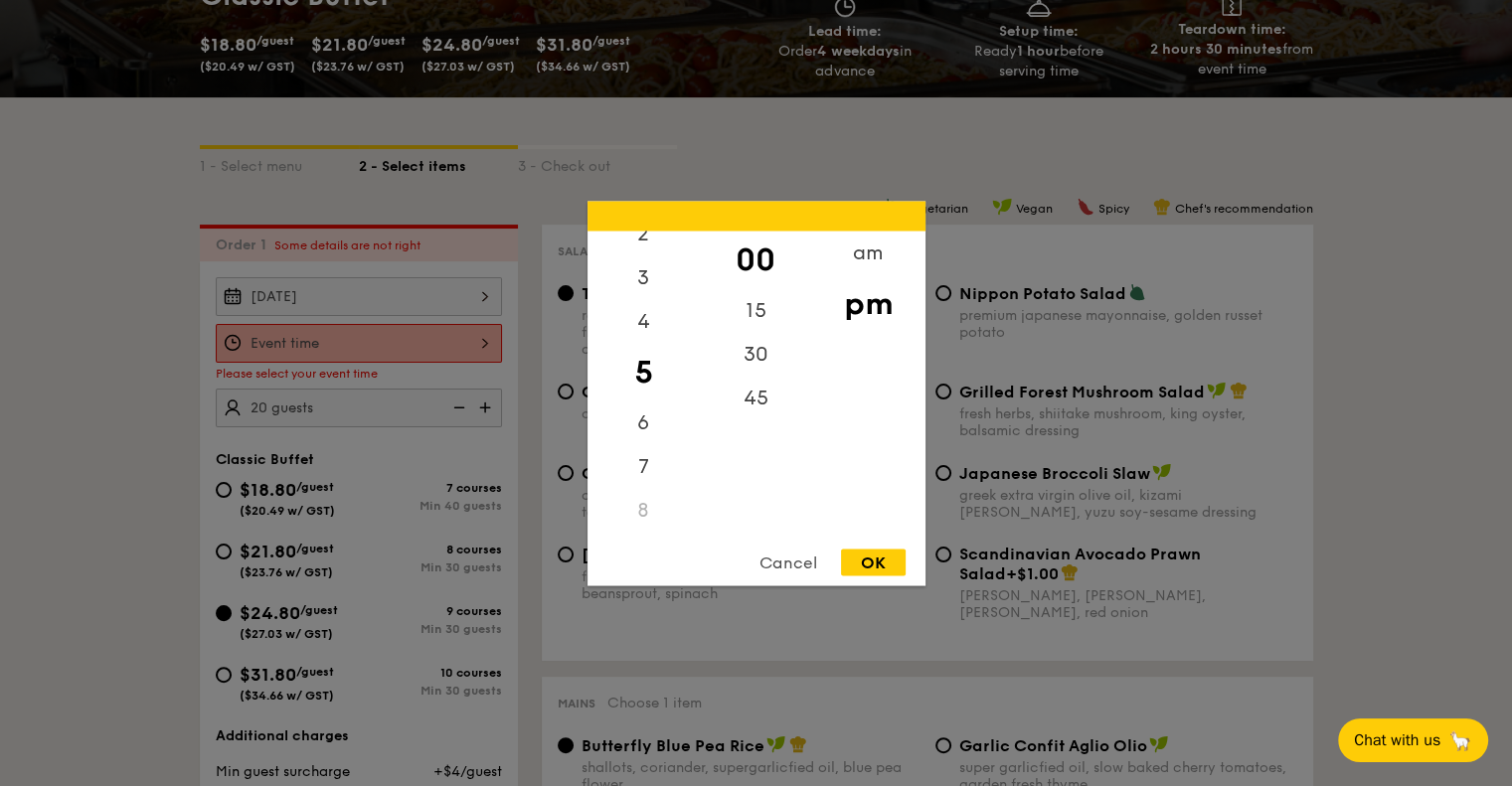 click on "OK" at bounding box center (873, 561) 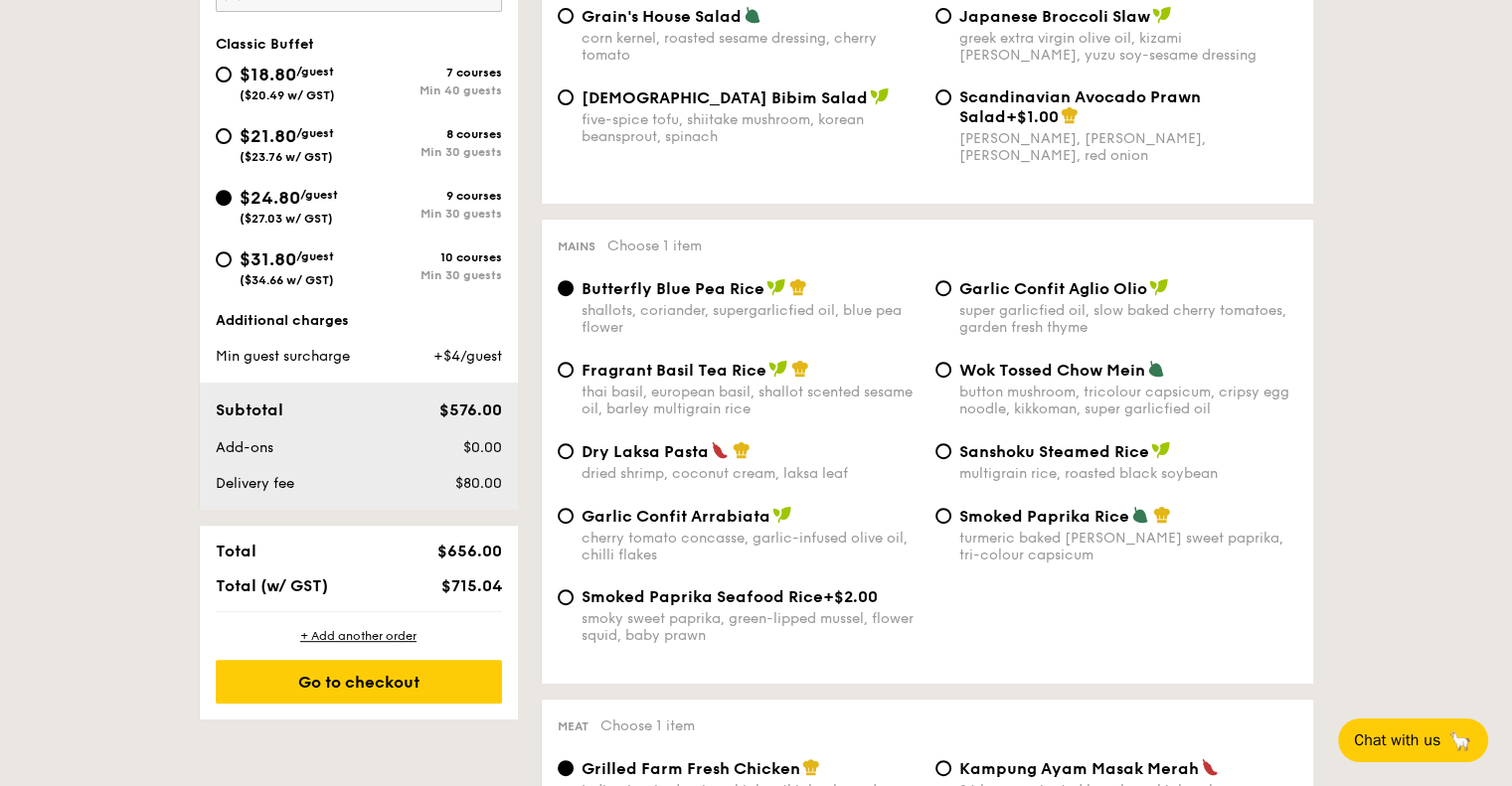 scroll, scrollTop: 794, scrollLeft: 0, axis: vertical 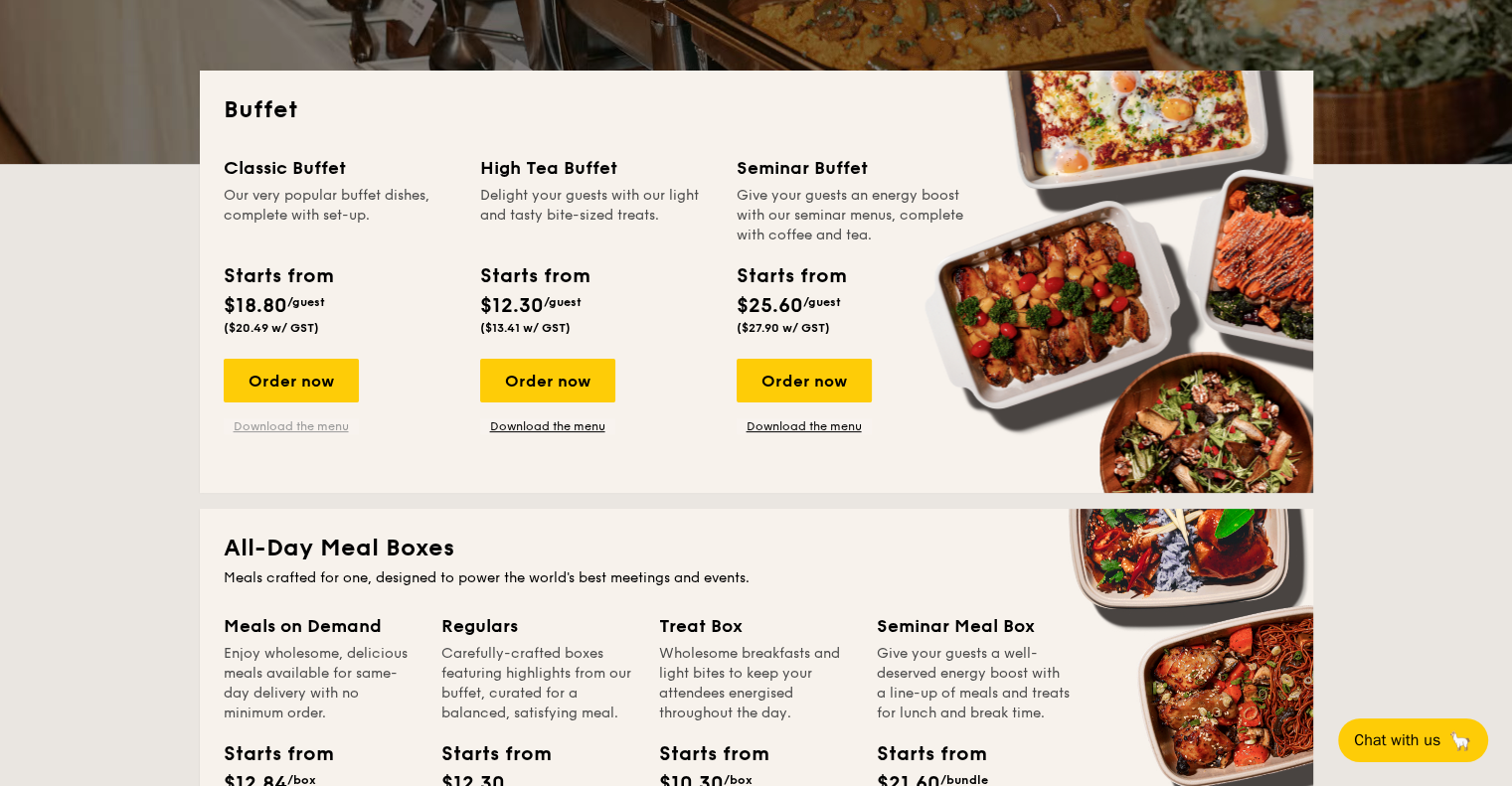 click on "Download the menu" at bounding box center [291, 426] 